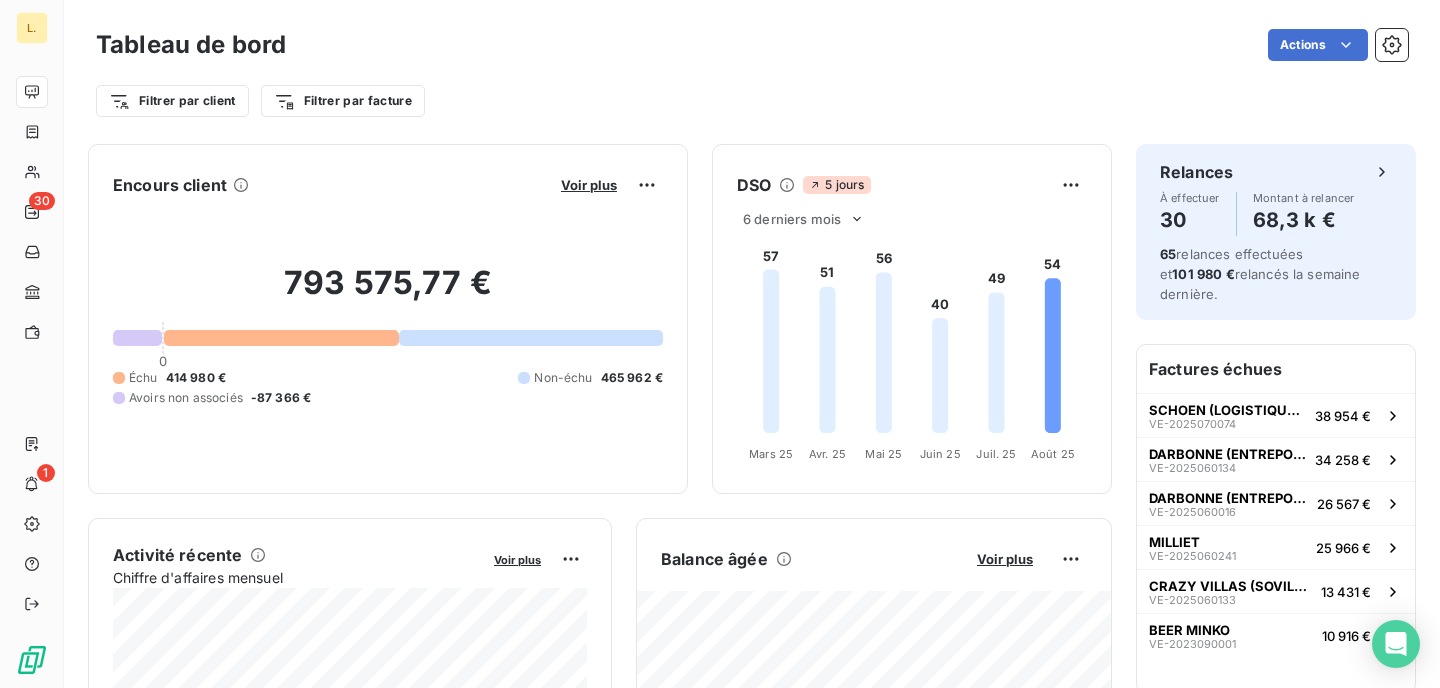 scroll, scrollTop: 0, scrollLeft: 0, axis: both 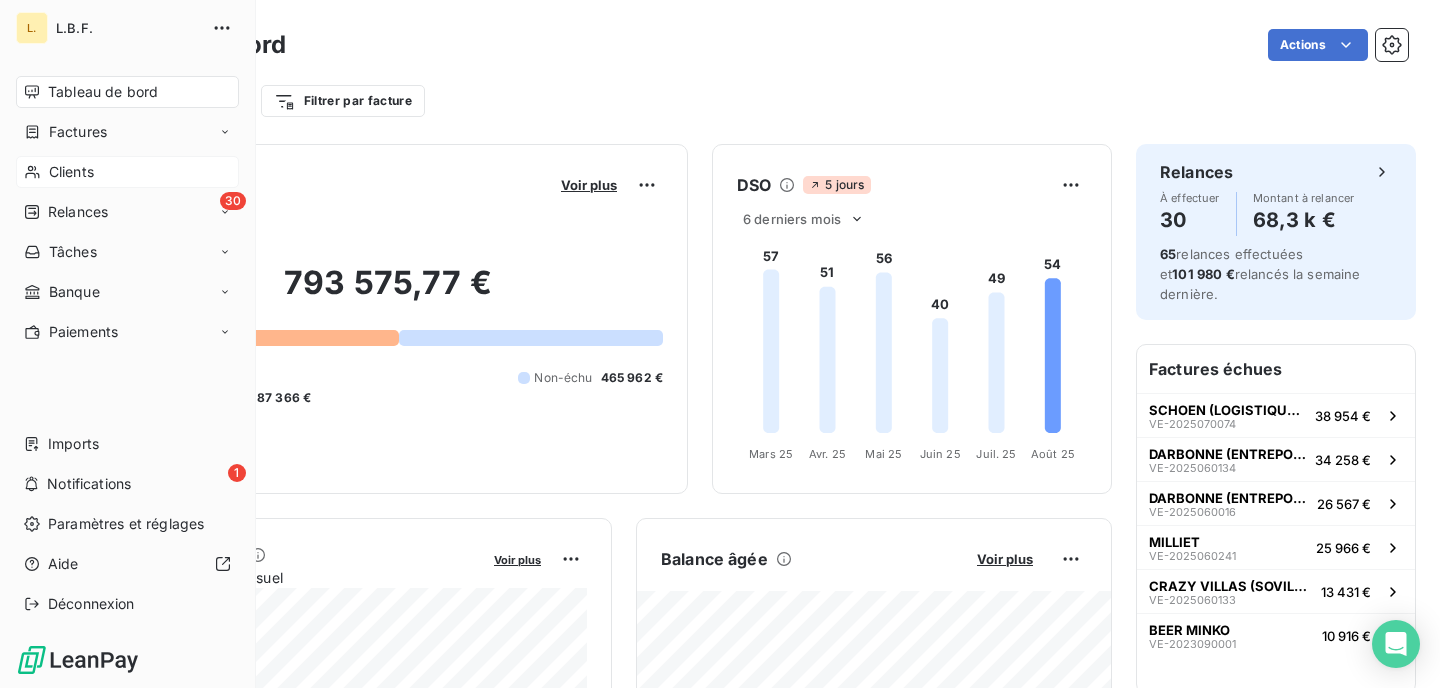 click on "Clients" at bounding box center [127, 172] 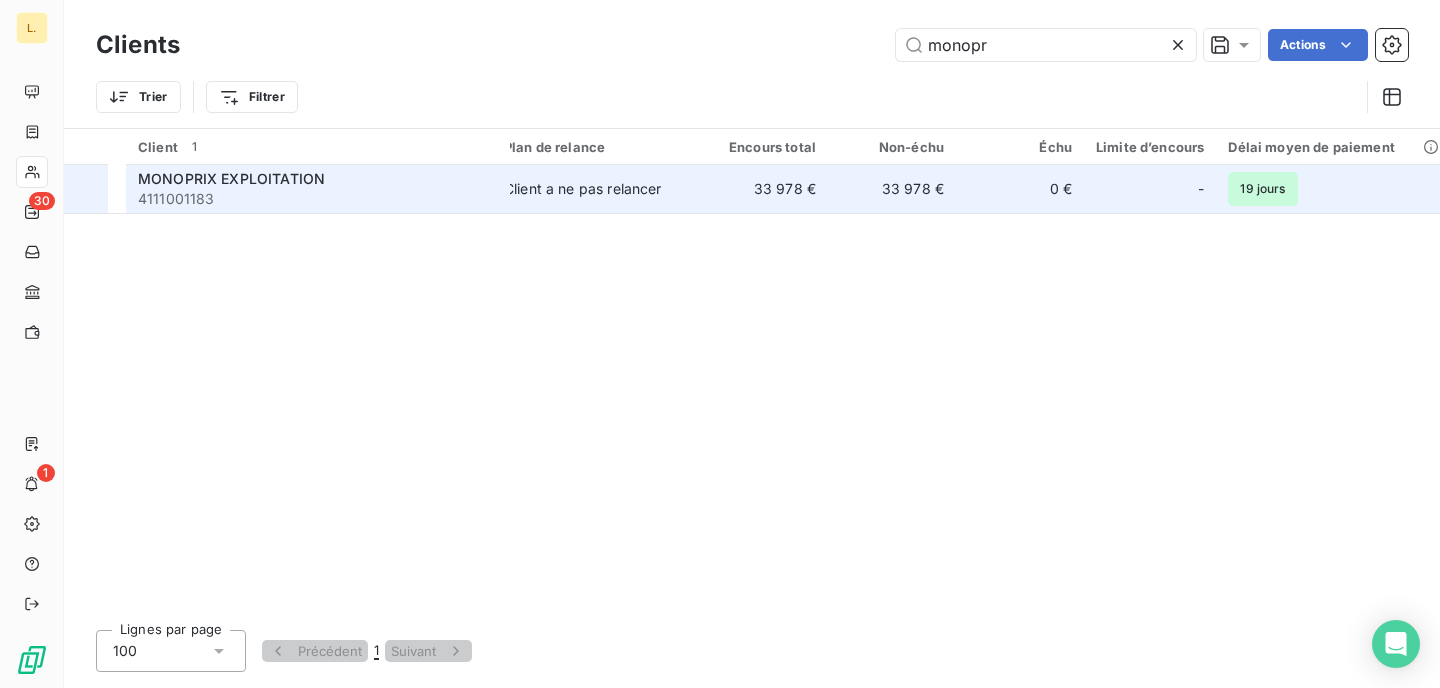 type on "monopr" 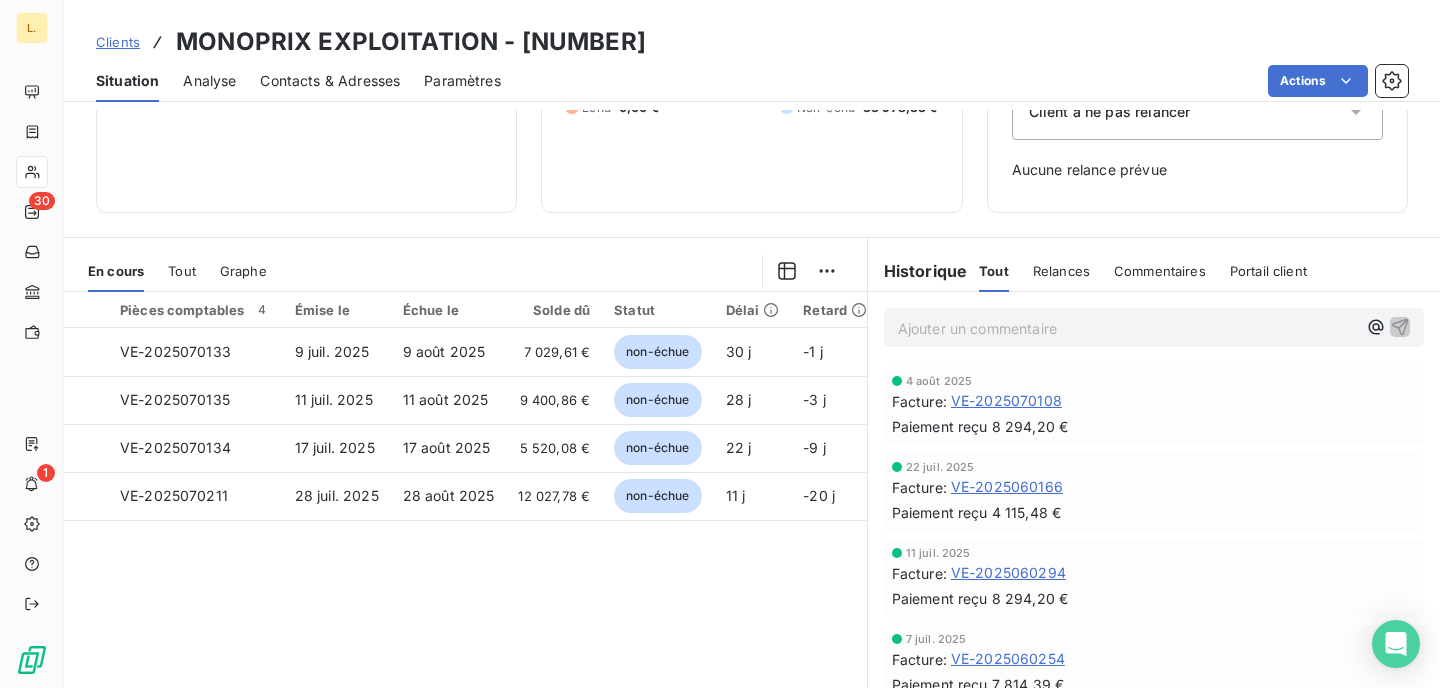 scroll, scrollTop: 298, scrollLeft: 0, axis: vertical 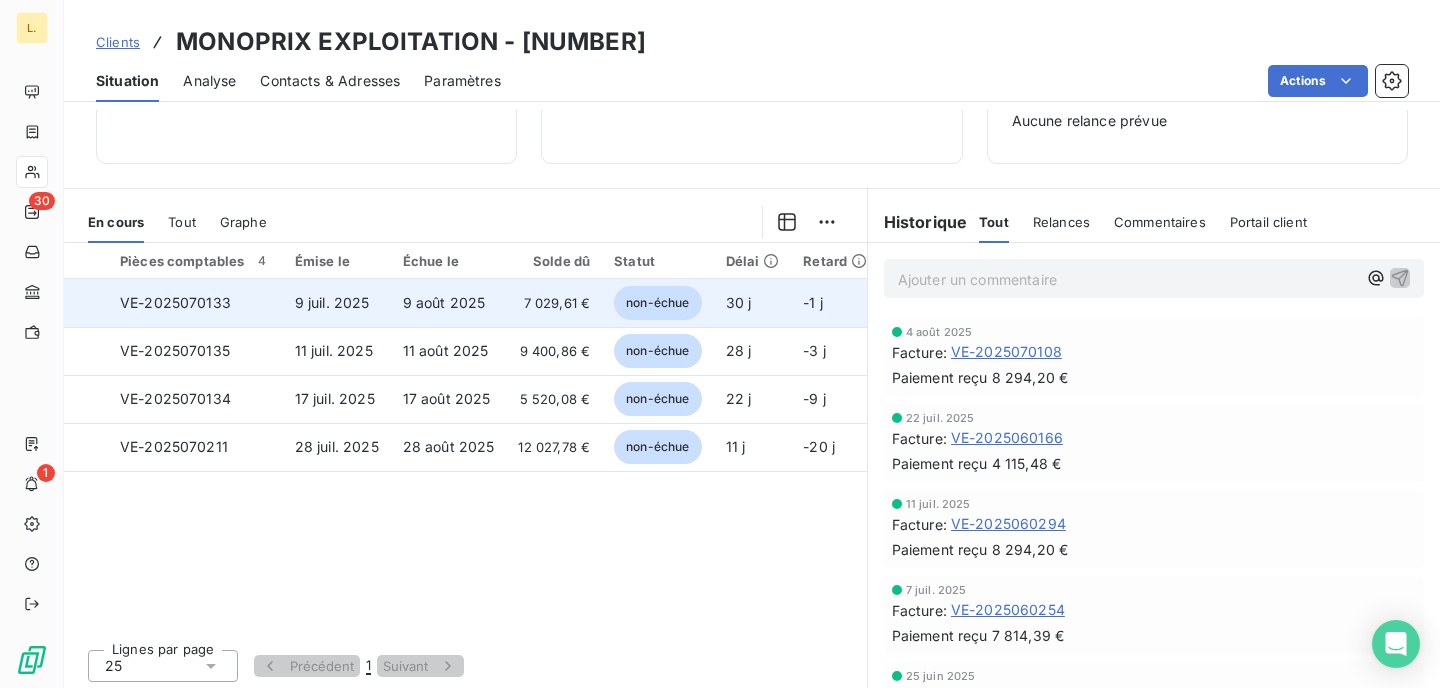 click on "7 029,61 €" at bounding box center (554, 303) 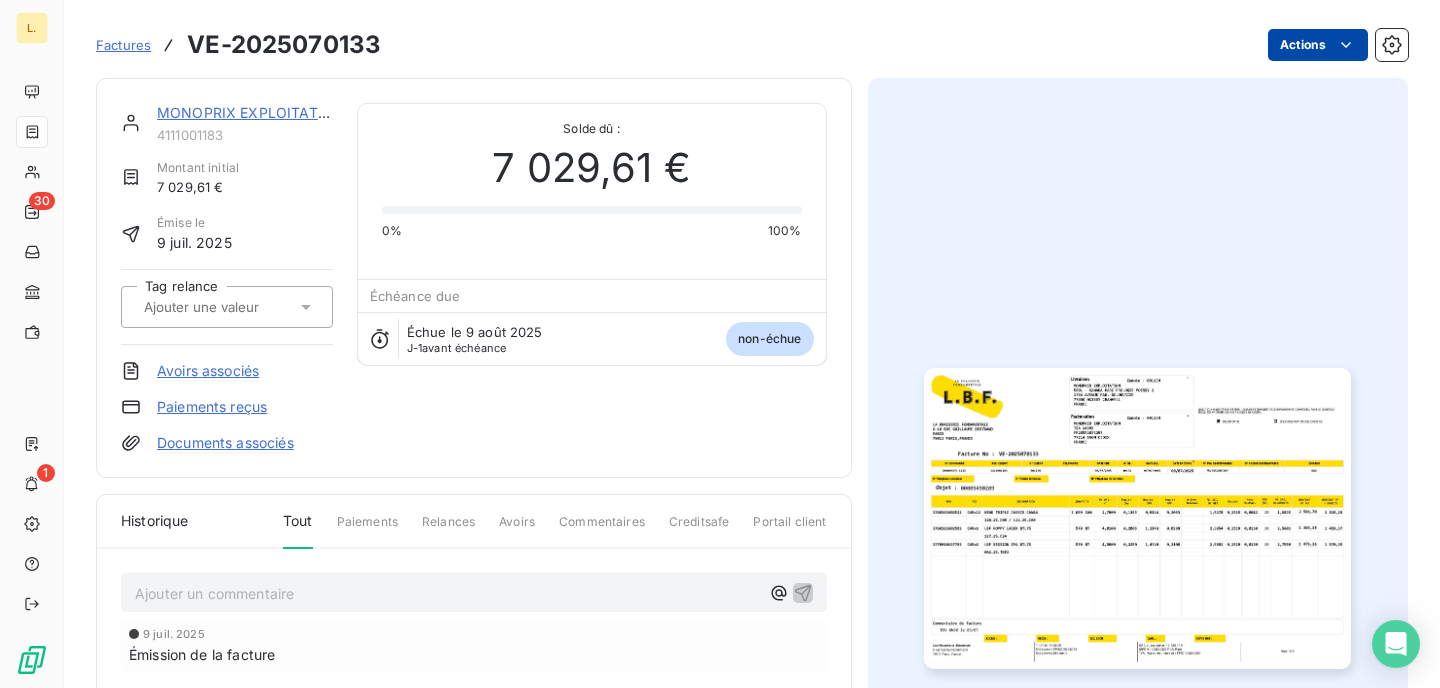 click on "L. 30 1 Factures VE-2025070133 Actions MONOPRIX EXPLOITATION [NUMBER] Montant initial 7 029,61 € Émise le 9 juil. 2025 Tag relance Avoirs associés Paiements reçus Documents associés Solde dû : 7 029,61 € 0% 100% Échéance due Échue le 9 août 2025 J-1  avant échéance non-échue Historique Tout Paiements Relances Avoirs Commentaires Creditsafe Portail client Ajouter un commentaire ﻿ 9 juil. 2025 Émission de la facture" at bounding box center [720, 344] 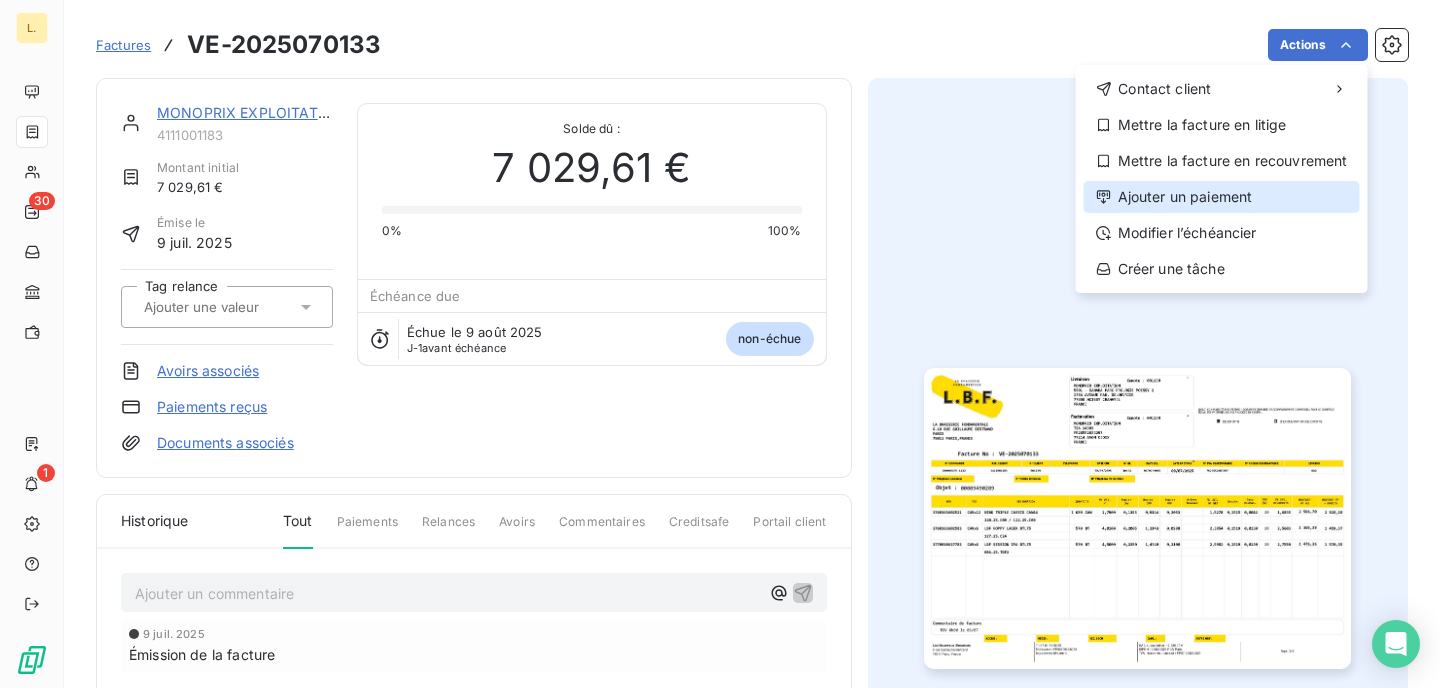 click on "Ajouter un paiement" at bounding box center [1222, 197] 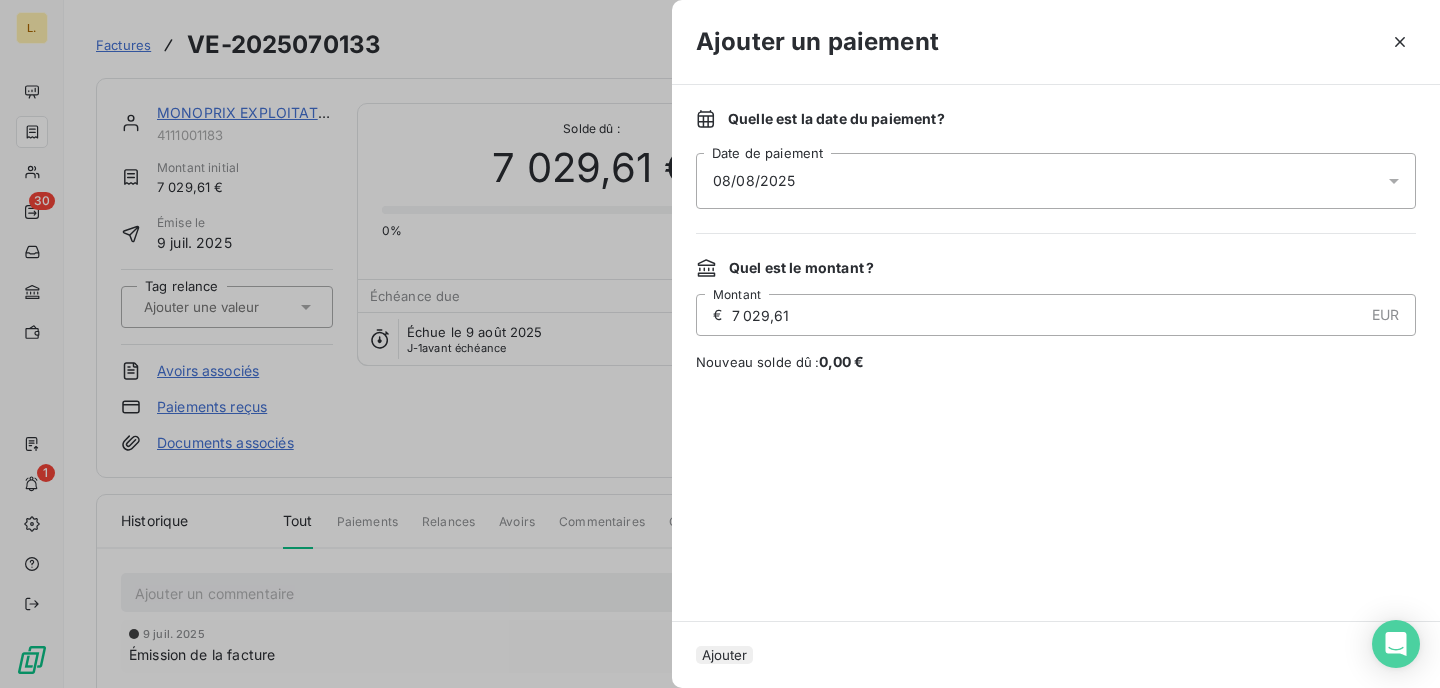 click on "Ajouter" at bounding box center [724, 655] 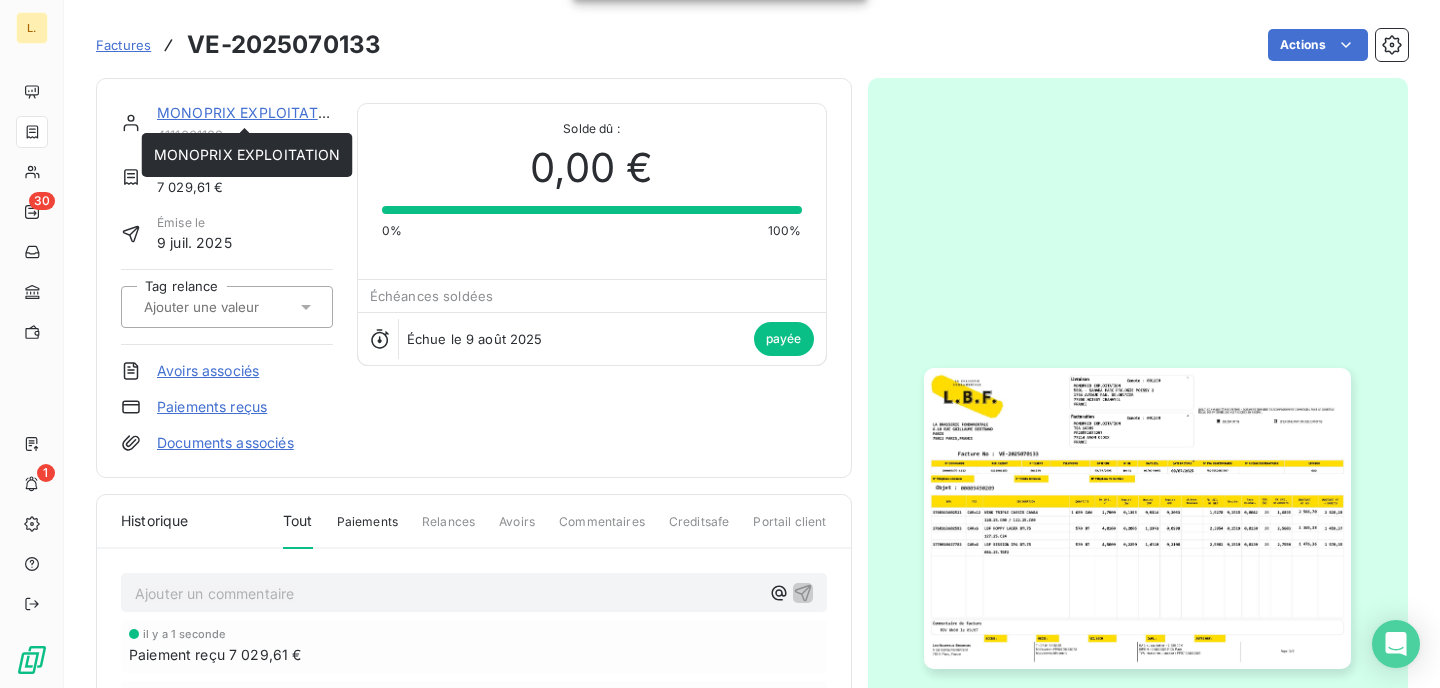 click on "MONOPRIX EXPLOITATION" at bounding box center (250, 112) 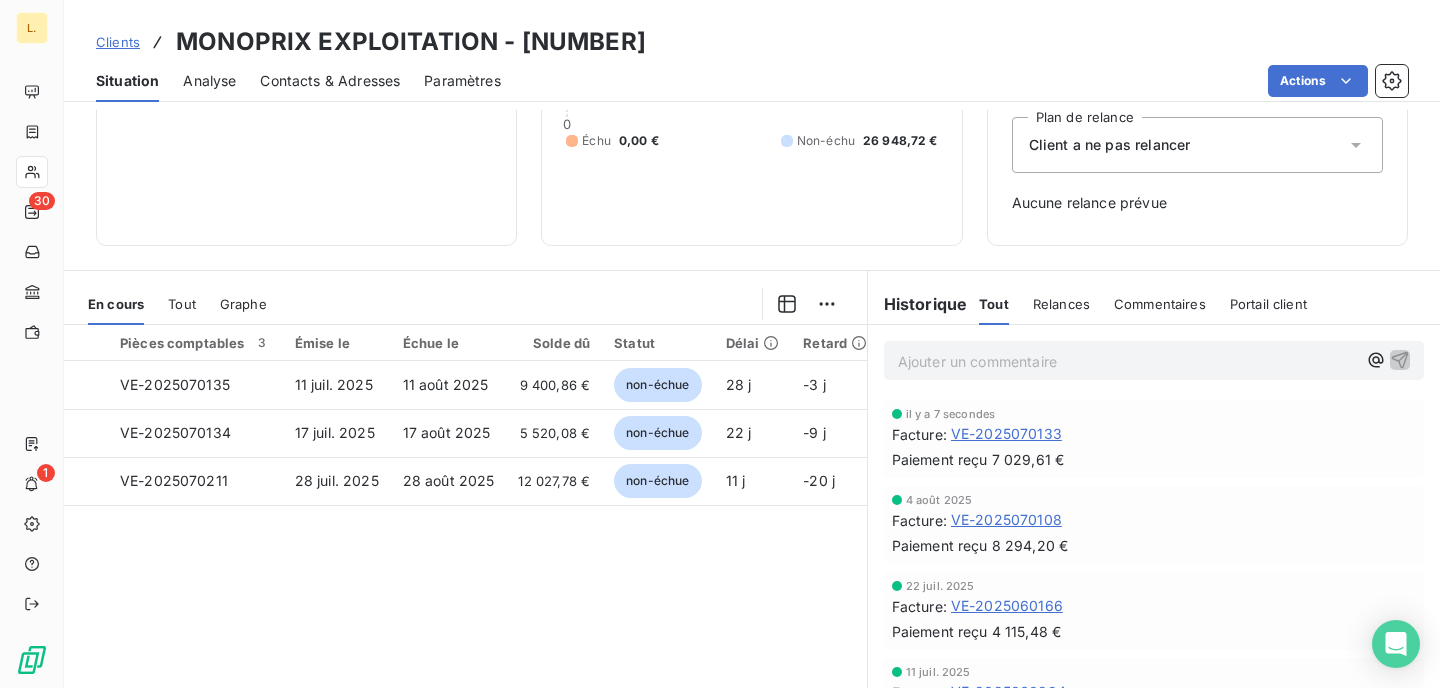 scroll, scrollTop: 221, scrollLeft: 0, axis: vertical 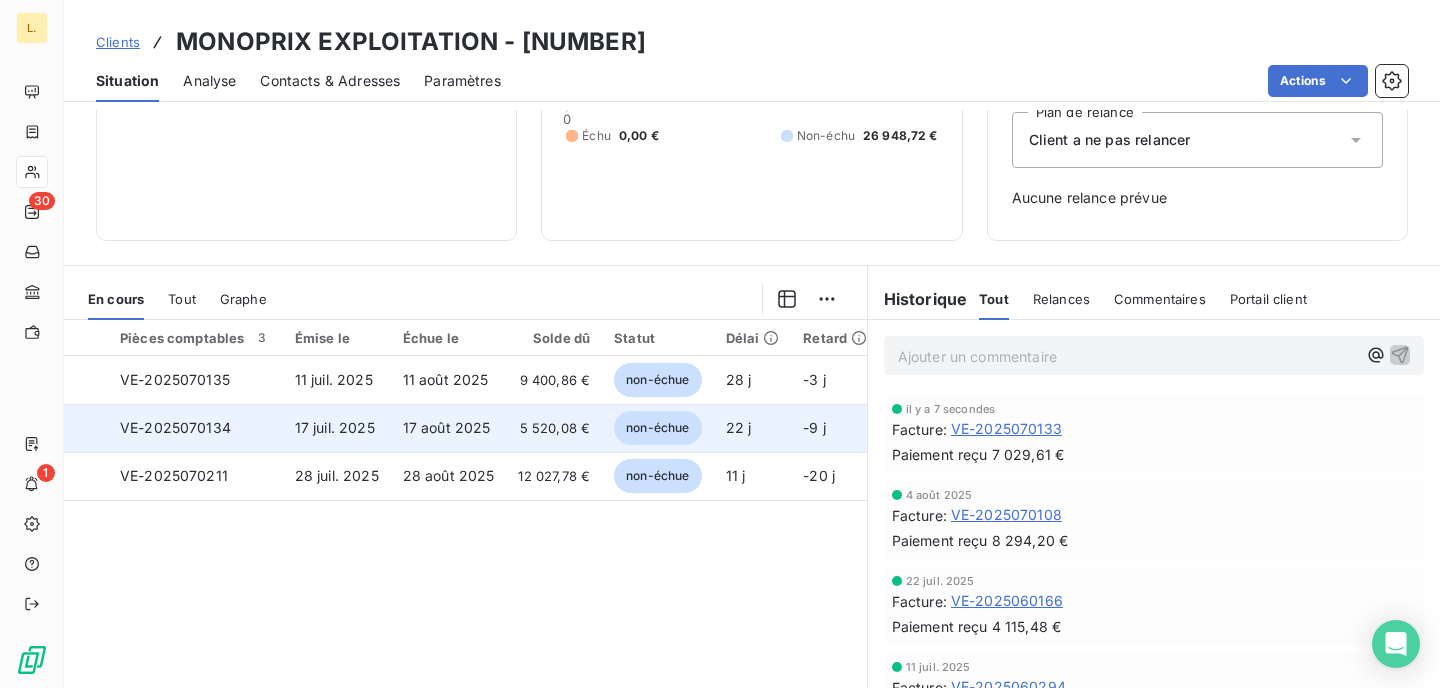 click on "17 juil. 2025" at bounding box center [335, 427] 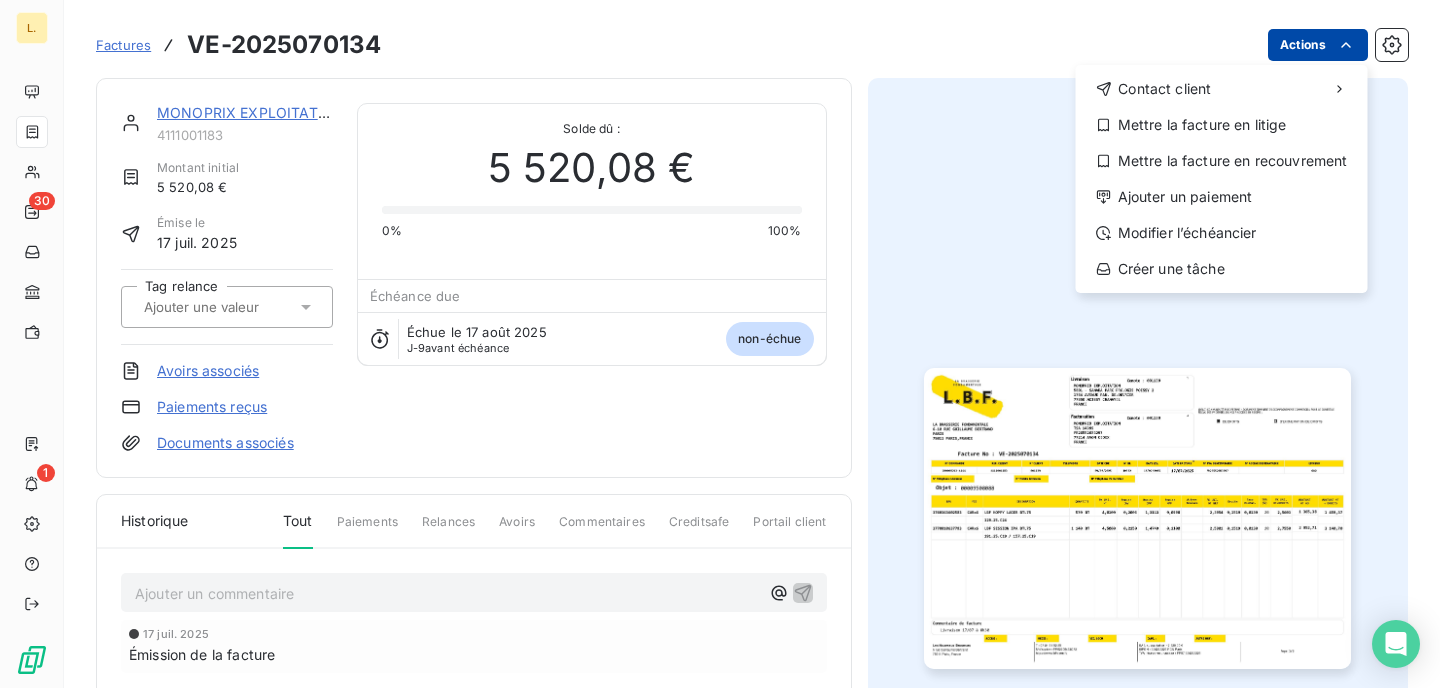 click on "L. 30 1 Factures VE-2025070134 Actions Contact client Mettre la facture en litige Mettre la facture en recouvrement Ajouter un paiement Modifier l’échéancier Créer une tâche MONOPRIX EXPLOITATION [NUMBER] Montant initial 5 520,08 € Émise le 17 juil. 2025 Tag relance Avoirs associés Paiements reçus Documents associés Solde dû : 5 520,08 € 0% 100% Échéance due Échue le 17 août 2025 J-9  avant échéance non-échue Historique Tout Paiements Relances Avoirs Commentaires Creditsafe Portail client Ajouter un commentaire ﻿ 17 juil. 2025 Émission de la facture" at bounding box center [720, 344] 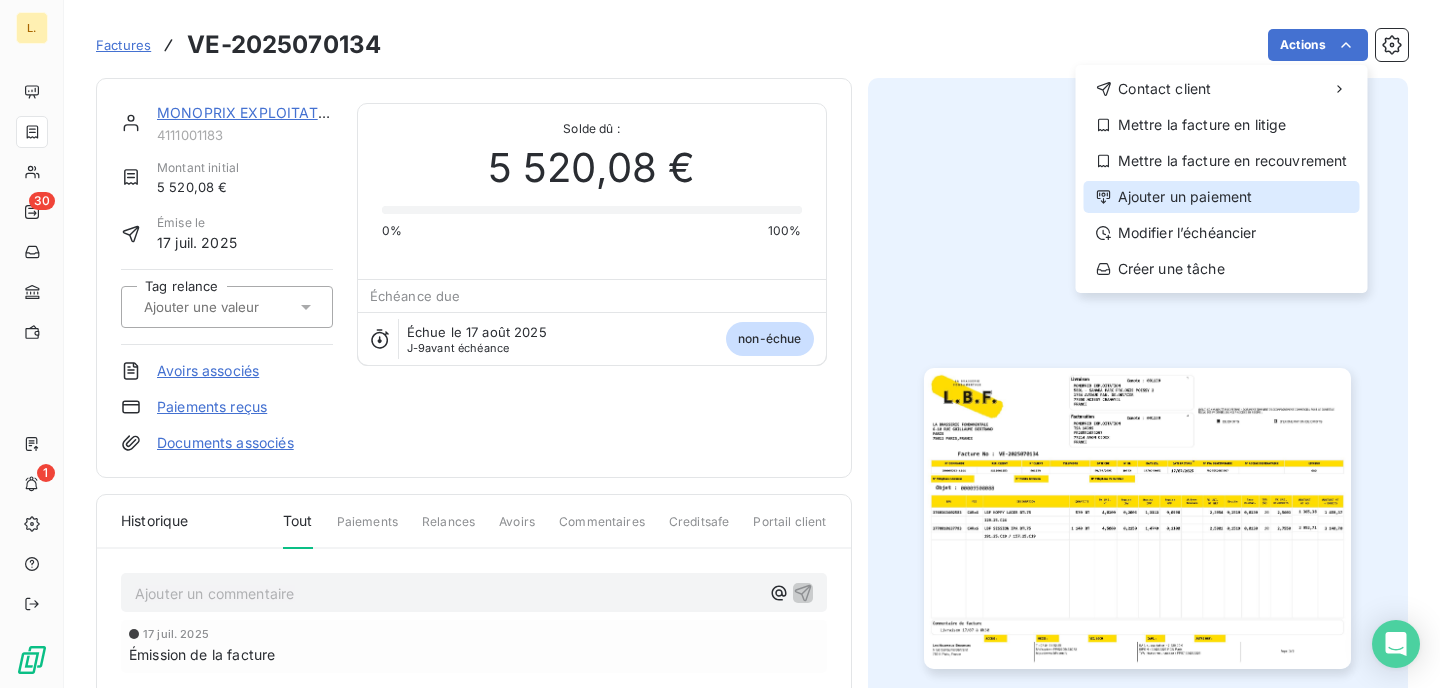 click on "Ajouter un paiement" at bounding box center (1222, 197) 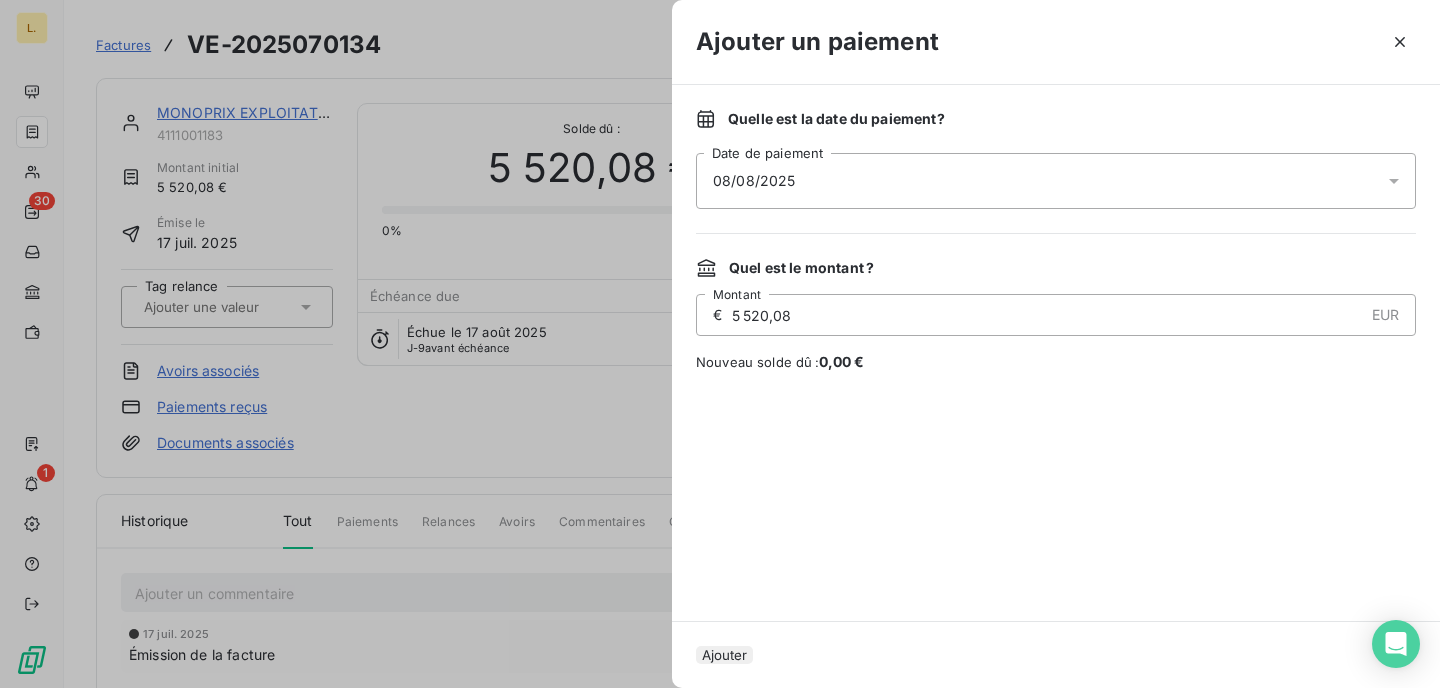 click on "Ajouter" at bounding box center [724, 655] 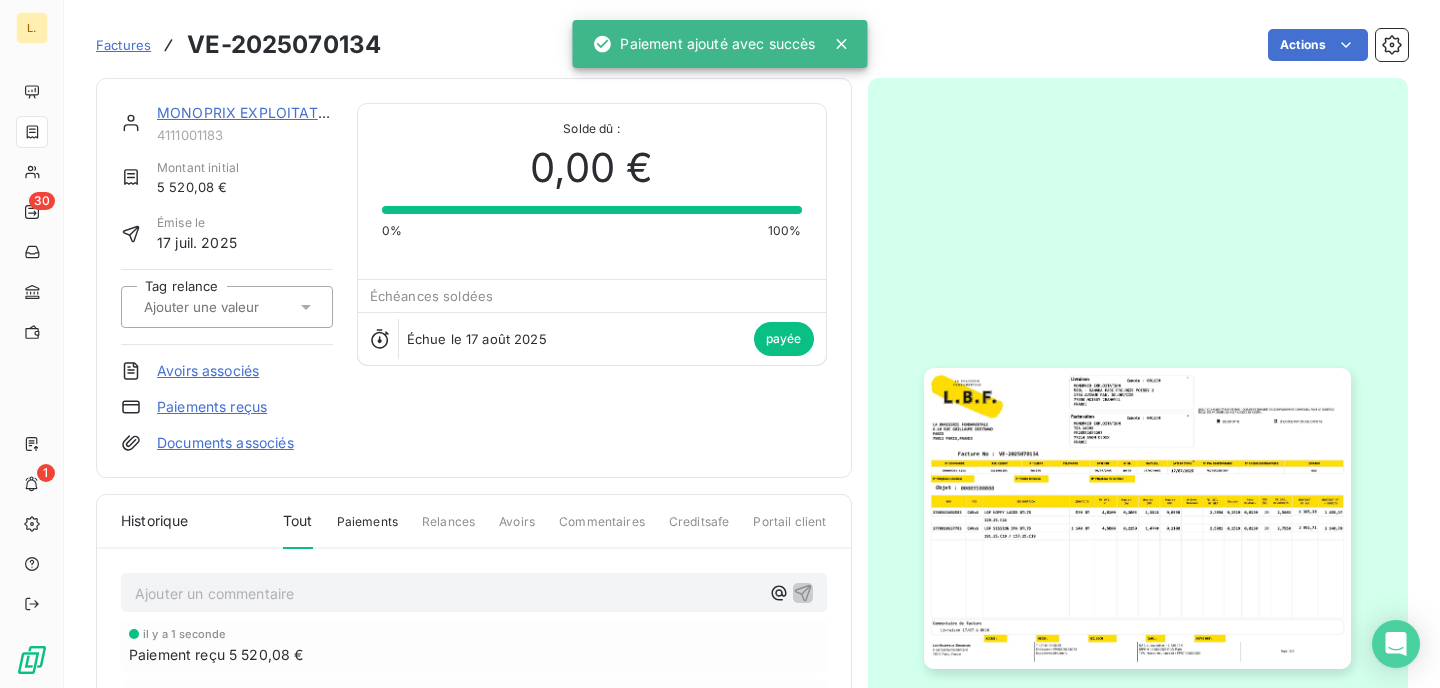 click on "MONOPRIX EXPLOITATION" at bounding box center [250, 112] 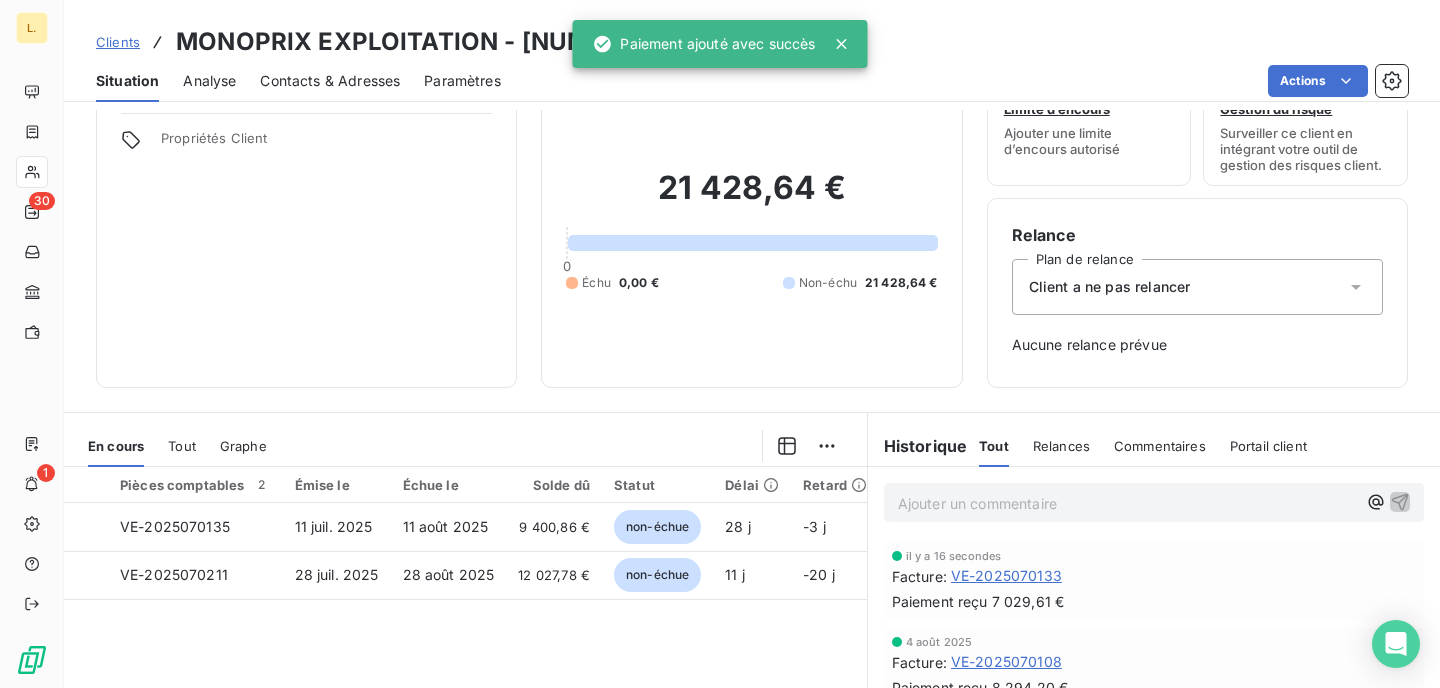 scroll, scrollTop: 128, scrollLeft: 0, axis: vertical 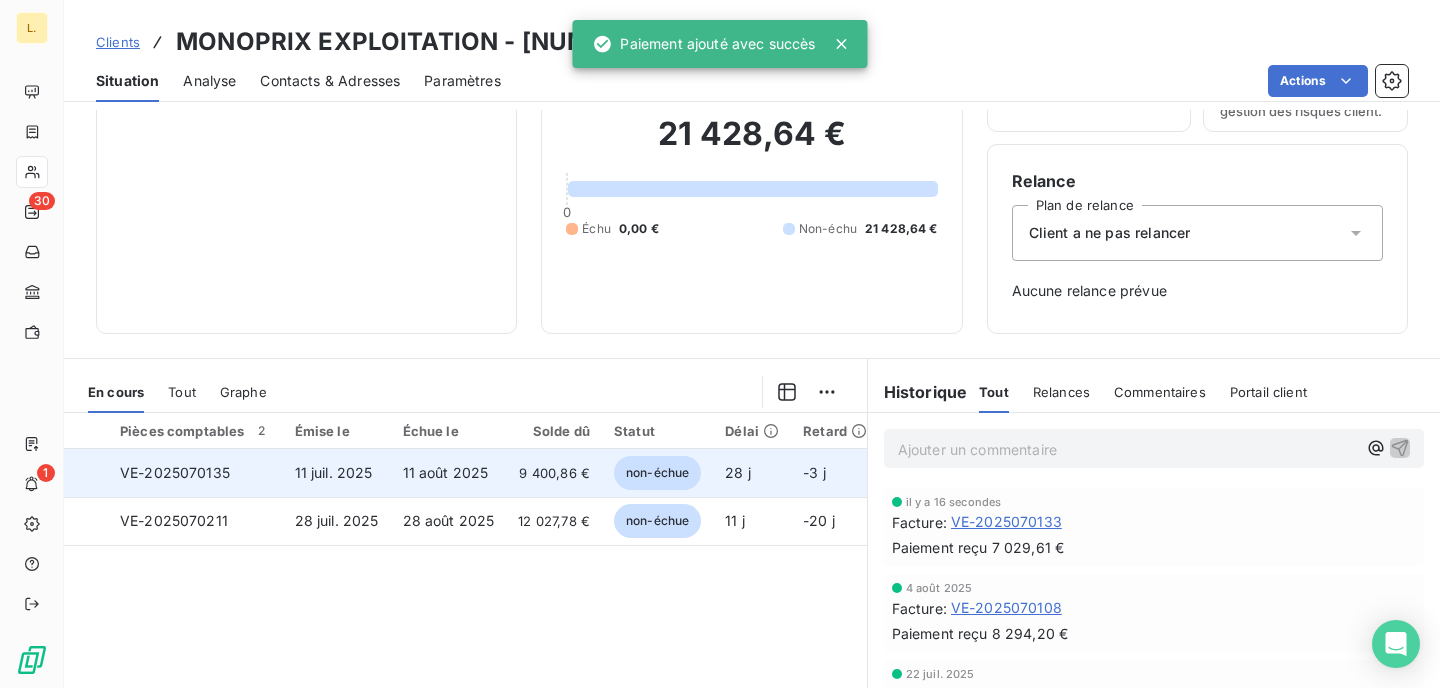 click on "11 août 2025" at bounding box center (449, 473) 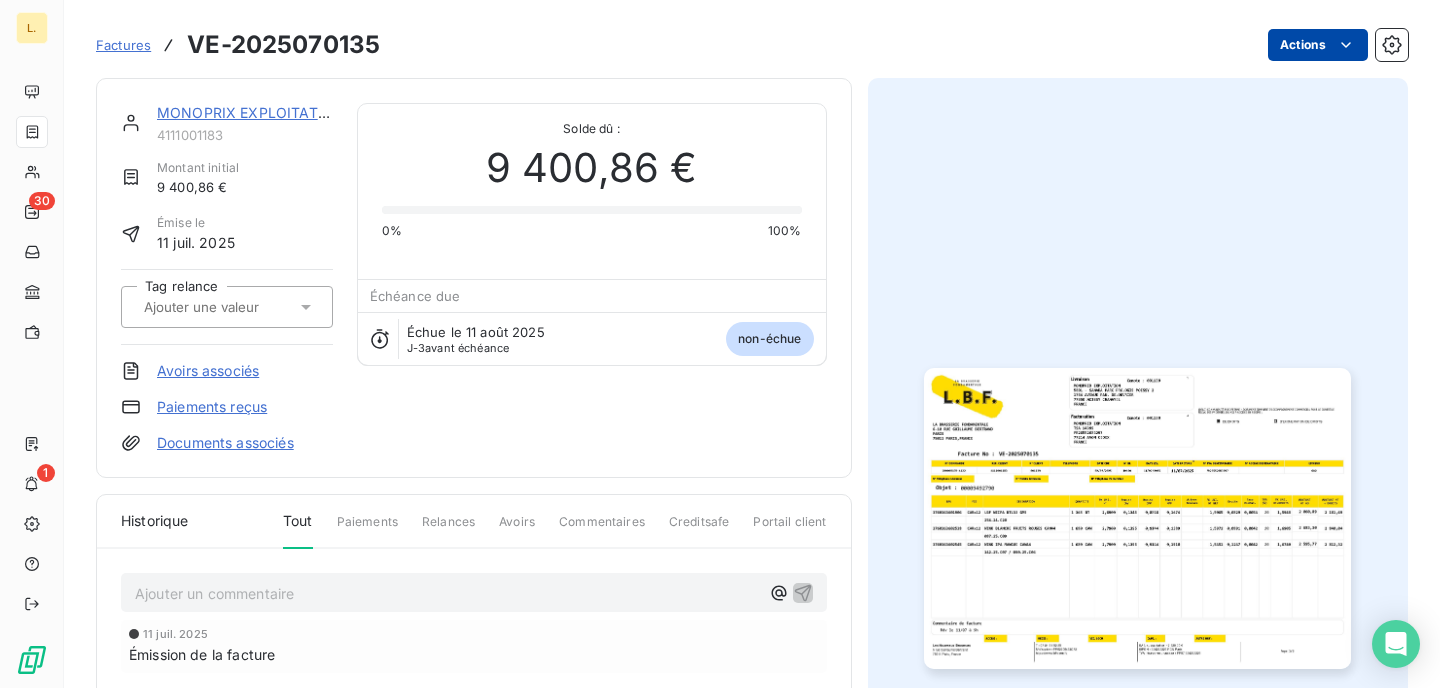 click on "L. 30 1 Factures VE-2025070135 Actions MONOPRIX EXPLOITATION [NUMBER] Montant initial 9 400,86 € Émise le 11 juil. 2025 Tag relance Avoirs associés Paiements reçus Documents associés Solde dû : 9 400,86 € 0% 100% Échéance due Échue le 11 août 2025 J-3  avant échéance non-échue Historique Tout Paiements Relances Avoirs Commentaires Creditsafe Portail client Ajouter un commentaire ﻿ 11 juil. 2025 Émission de la facture" at bounding box center (720, 344) 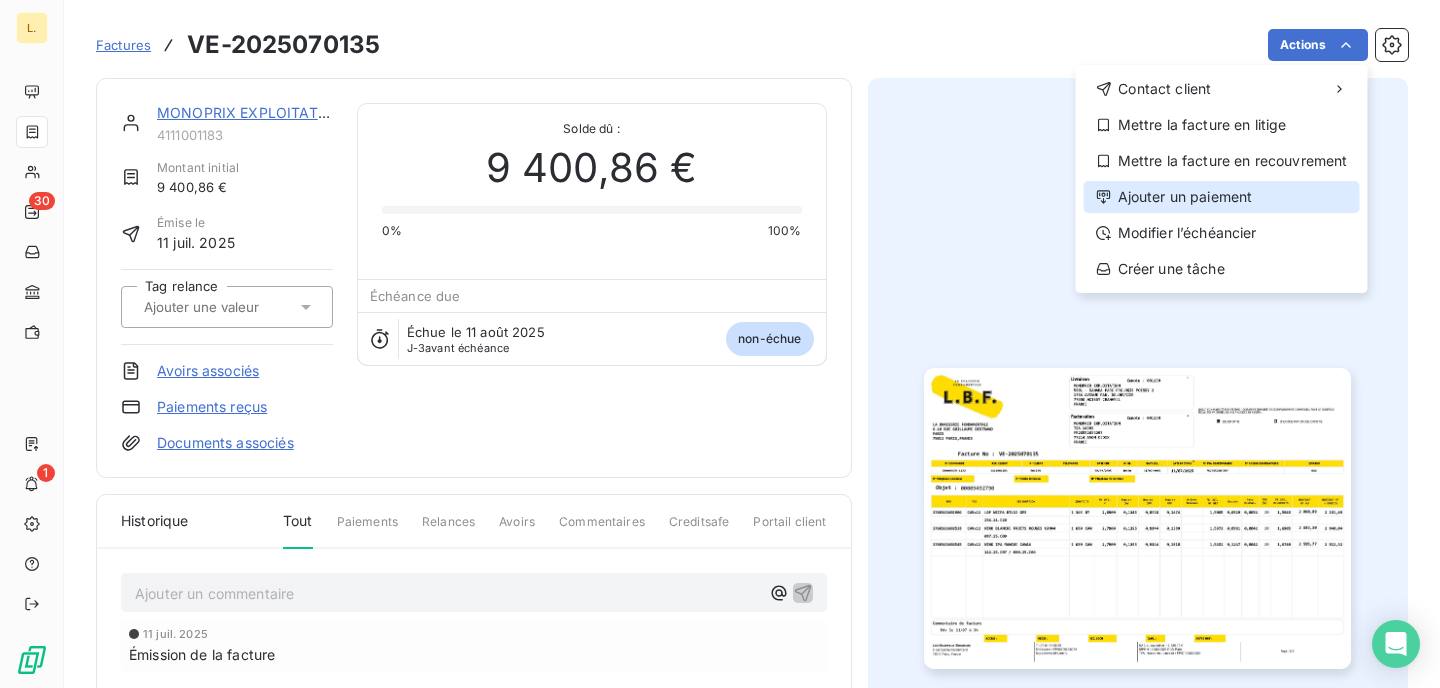 click on "Ajouter un paiement" at bounding box center [1222, 197] 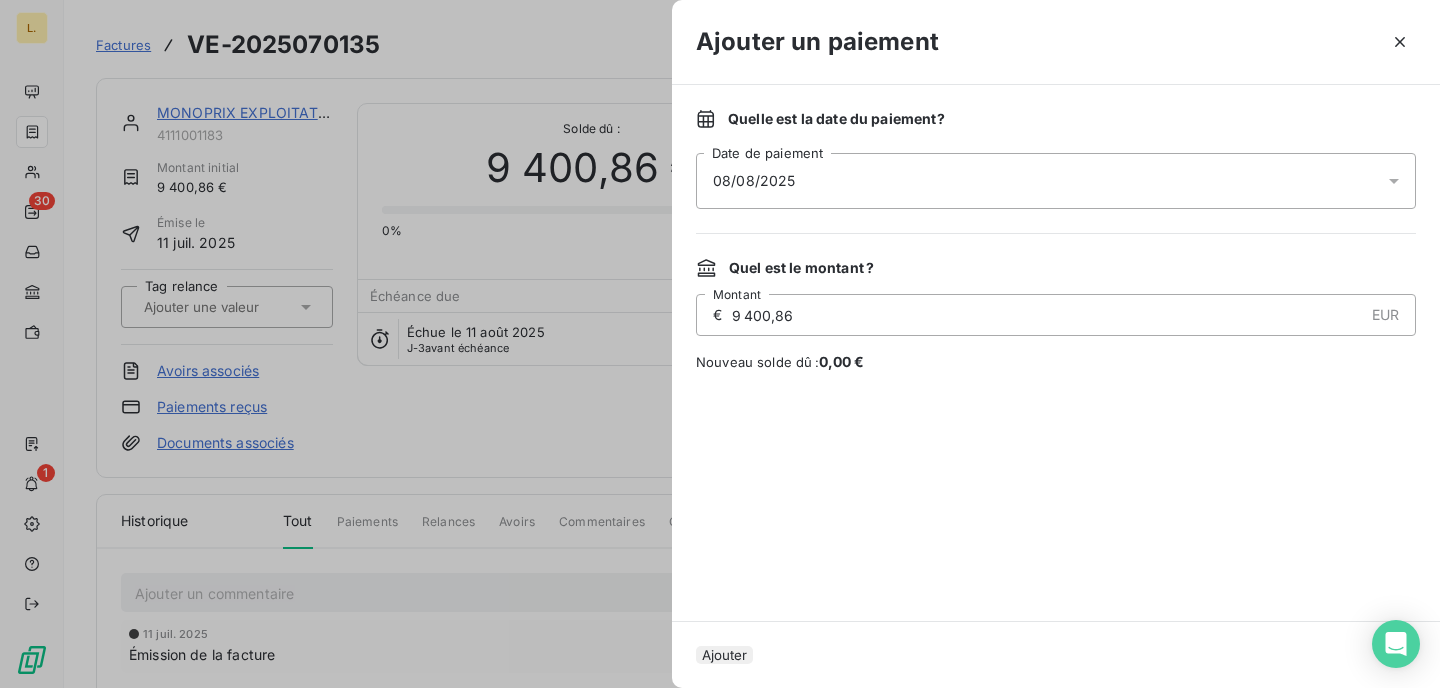 click on "Ajouter" at bounding box center (724, 655) 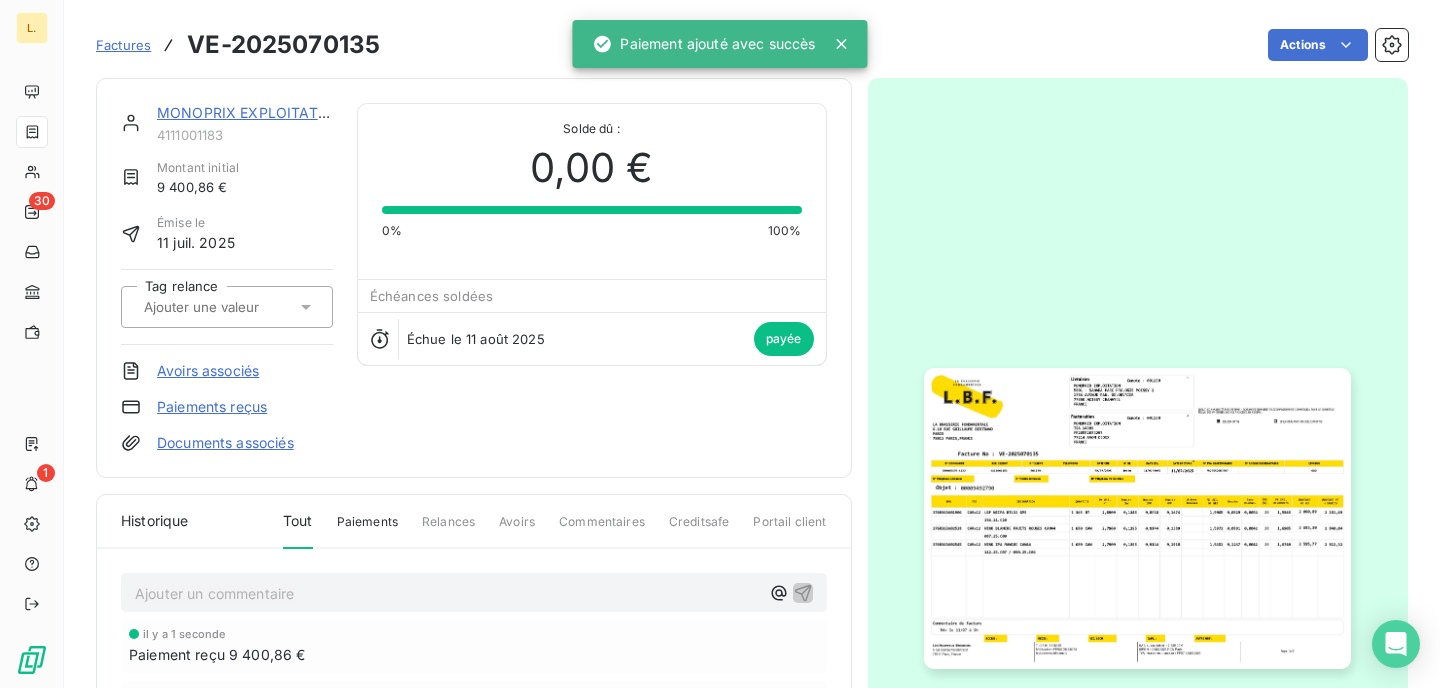click on "MONOPRIX EXPLOITATION" at bounding box center [250, 112] 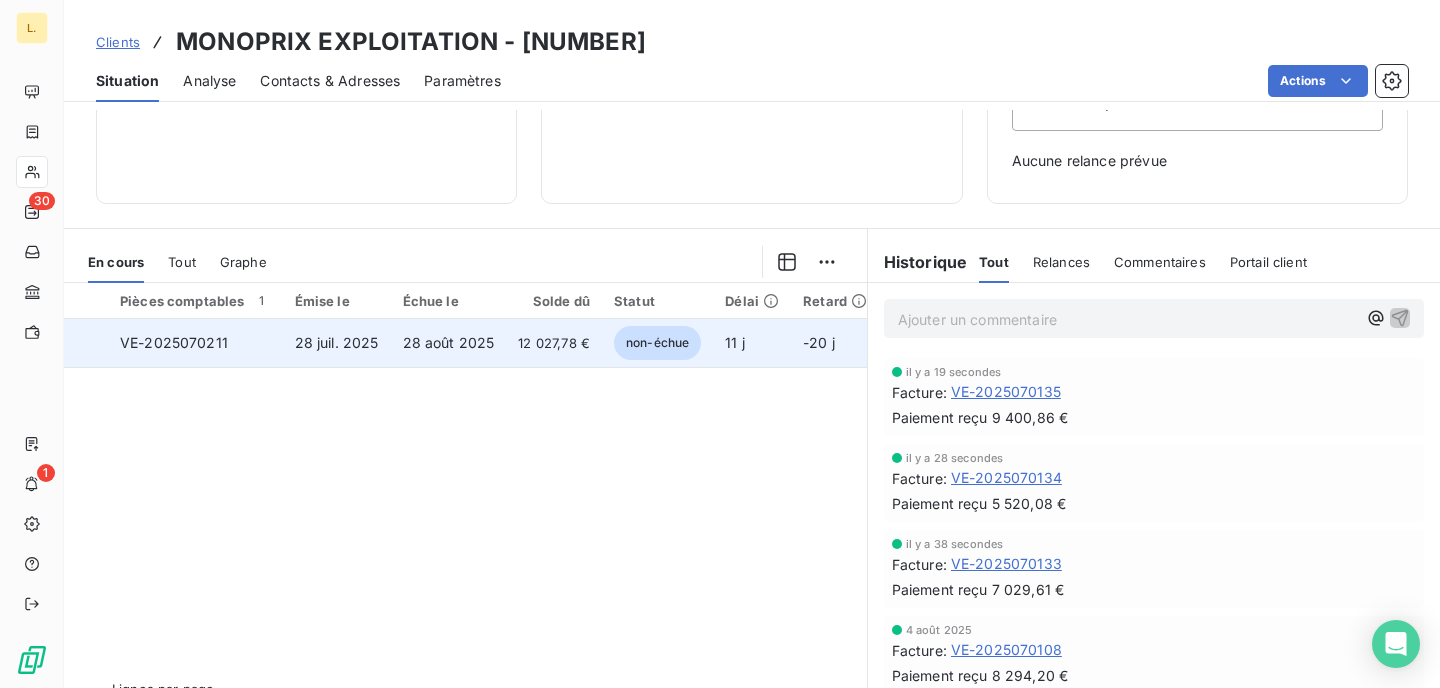 scroll, scrollTop: 298, scrollLeft: 0, axis: vertical 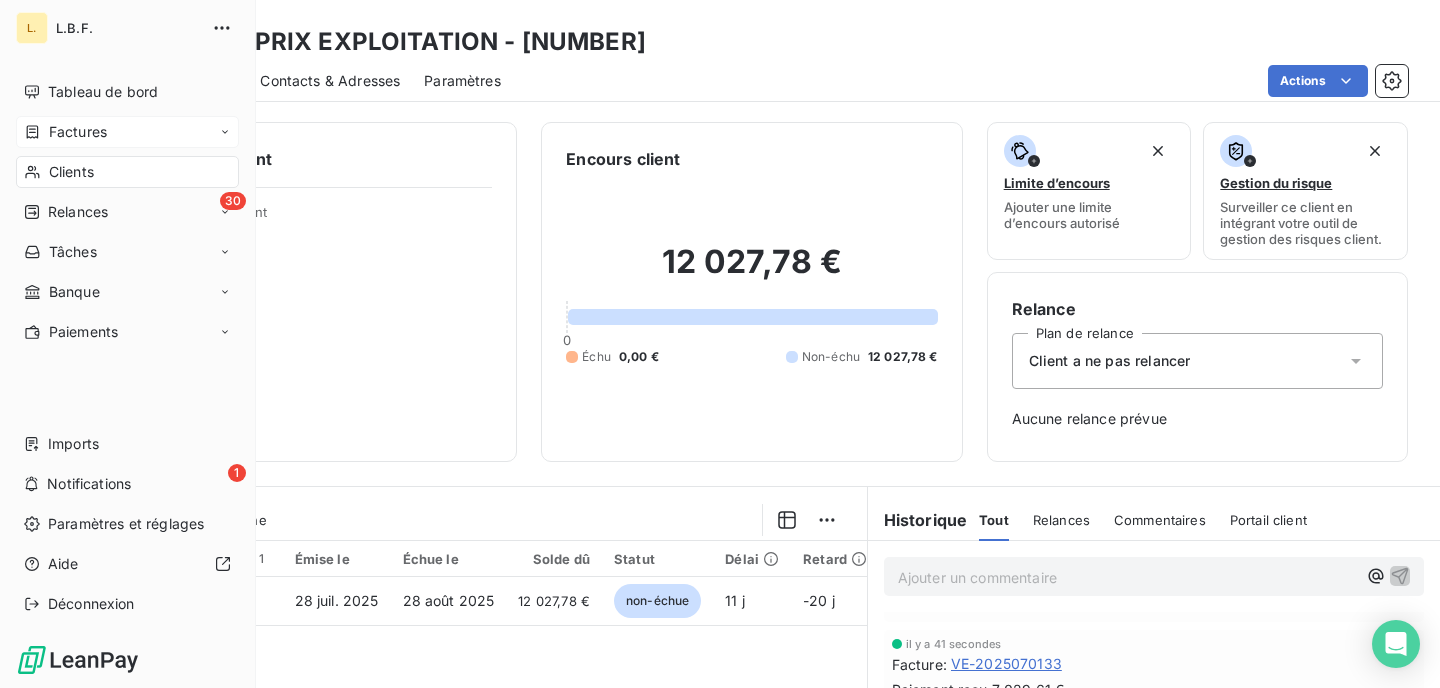 click on "Factures" at bounding box center (65, 132) 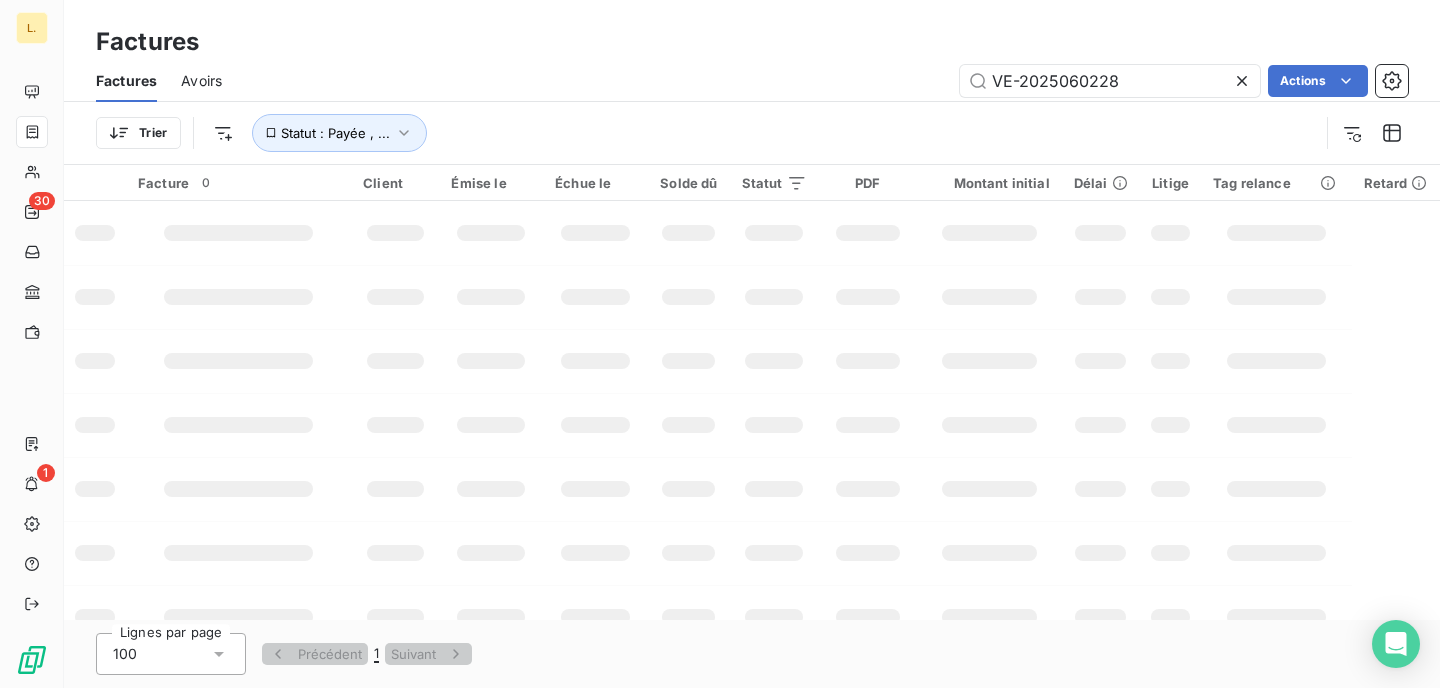 drag, startPoint x: 1129, startPoint y: 80, endPoint x: 954, endPoint y: 75, distance: 175.07141 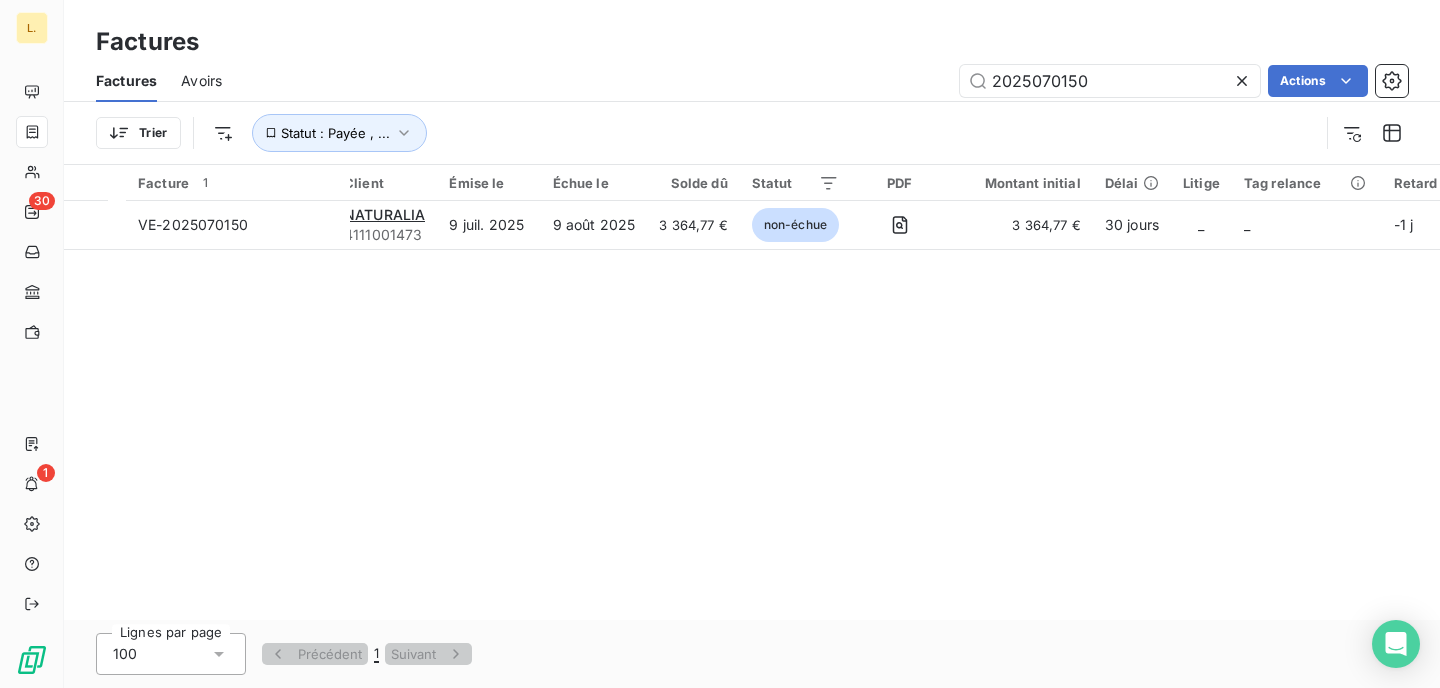 type on "2025070150" 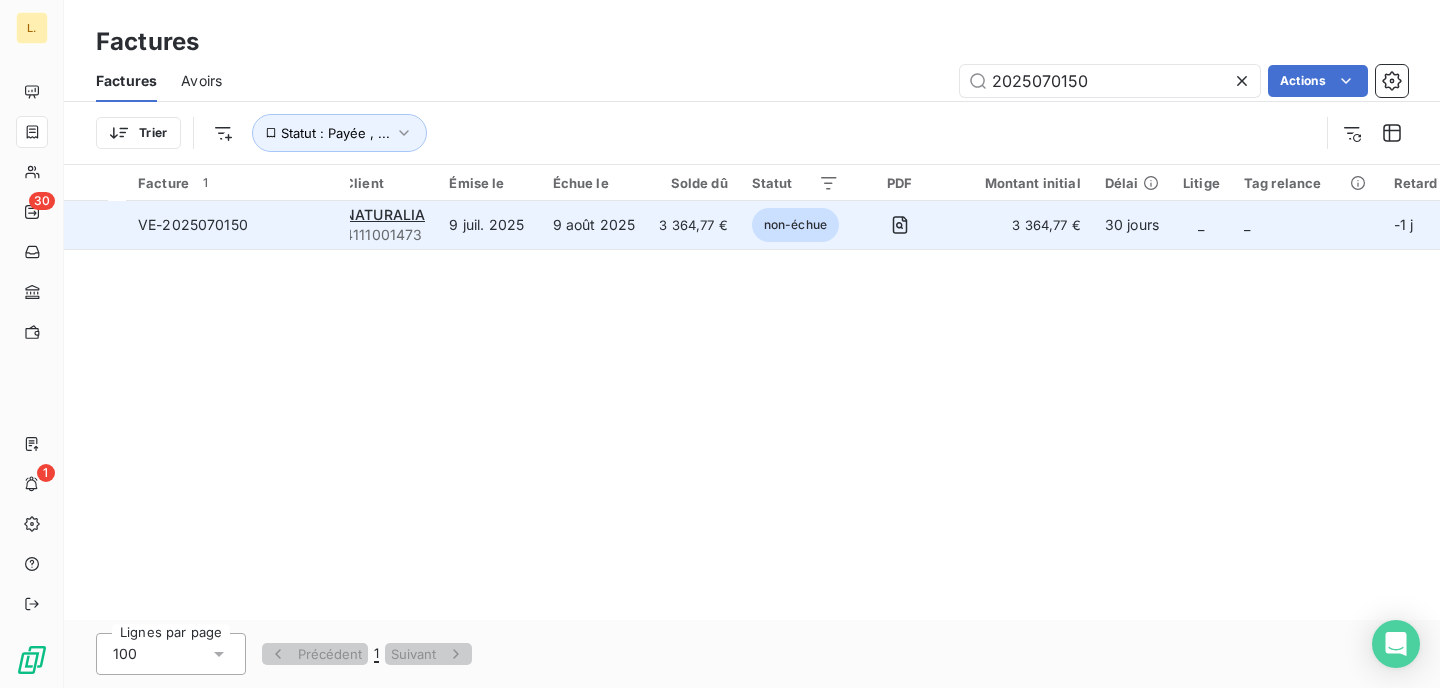 click on "4111001473" at bounding box center [384, 235] 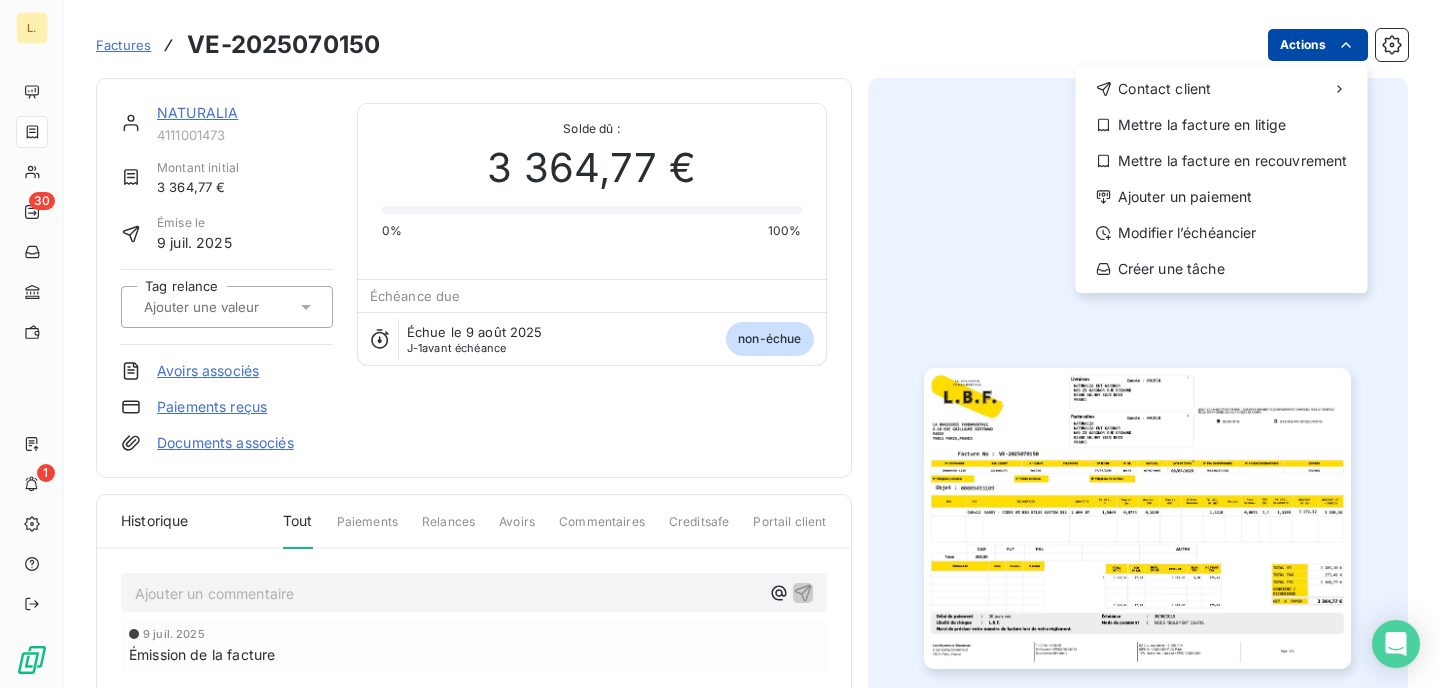 click on "L. 30 1 Factures VE-2025070150 Actions Contact client Mettre la facture en litige Mettre la facture en recouvrement Ajouter un paiement Modifier l’échéancier Créer une tâche NATURALIA [NUMBER] Montant initial 3 364,77 € Émise le 9 juil. 2025 Tag relance Avoirs associés Paiements reçus Documents associés Solde dû : 3 364,77 € 0% 100% Échéance due Échue le 9 août 2025 J-1  avant échéance non-échue Historique Tout Paiements Relances Avoirs Commentaires Creditsafe Portail client Ajouter un commentaire ﻿ 9 juil. 2025 Émission de la facture" at bounding box center [720, 344] 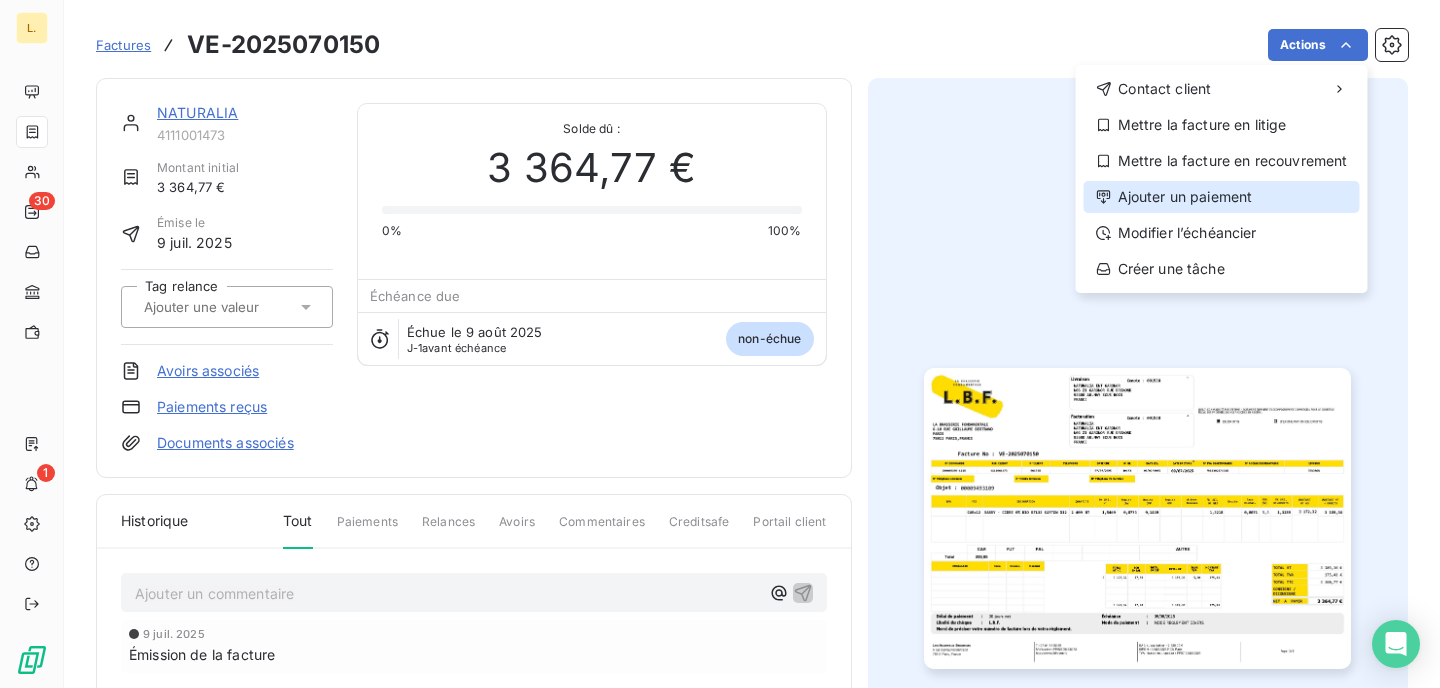 click on "Ajouter un paiement" at bounding box center [1222, 197] 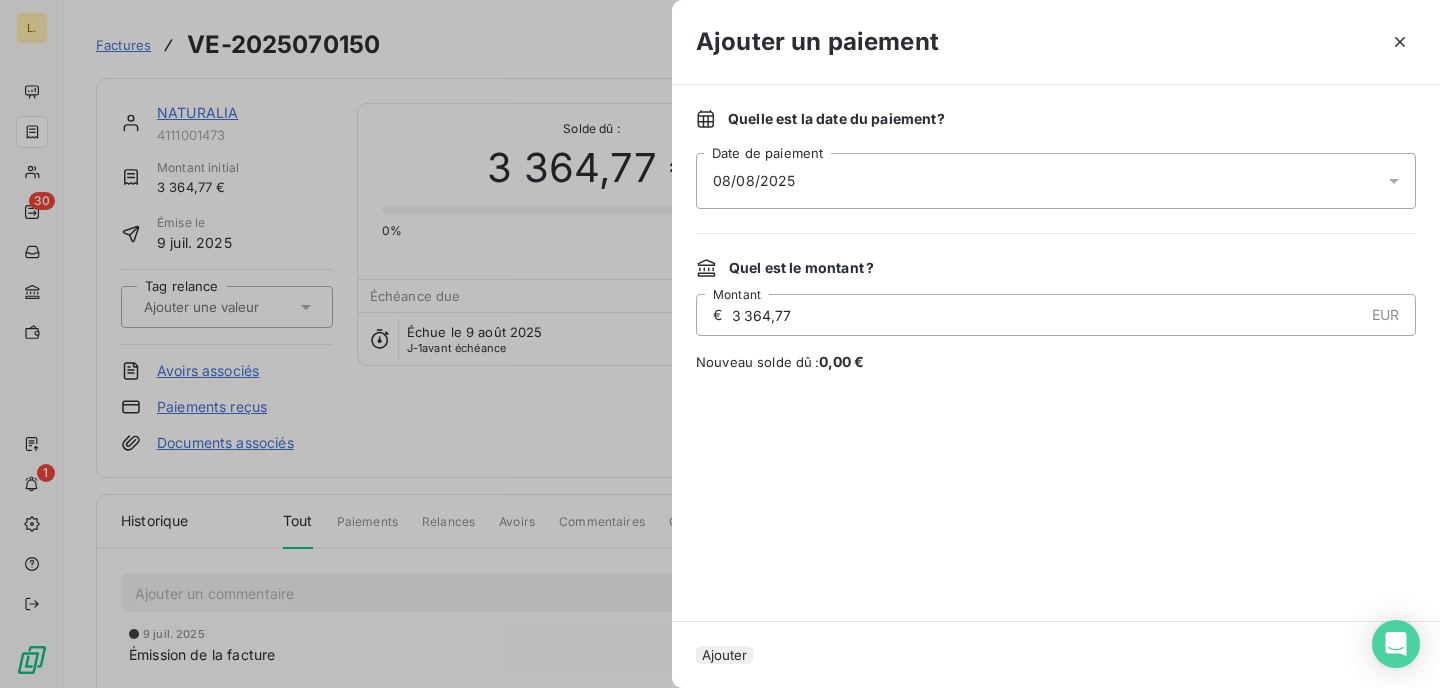 click on "Ajouter" at bounding box center [724, 655] 